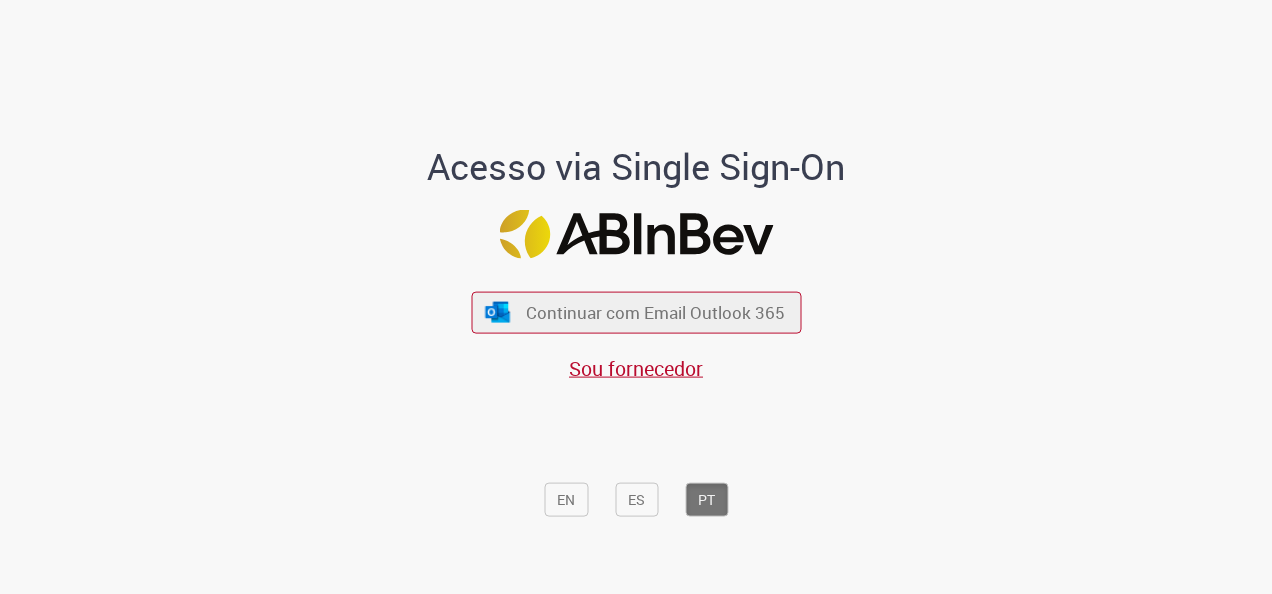scroll, scrollTop: 0, scrollLeft: 0, axis: both 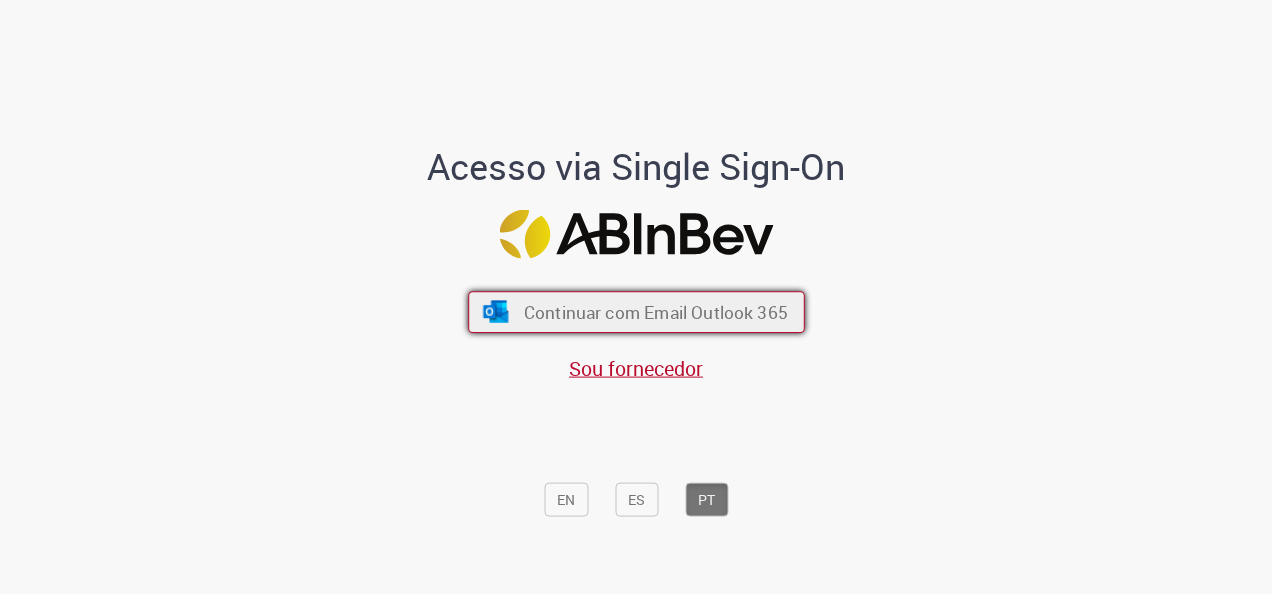 click on "Continuar com Email Outlook 365" at bounding box center [655, 312] 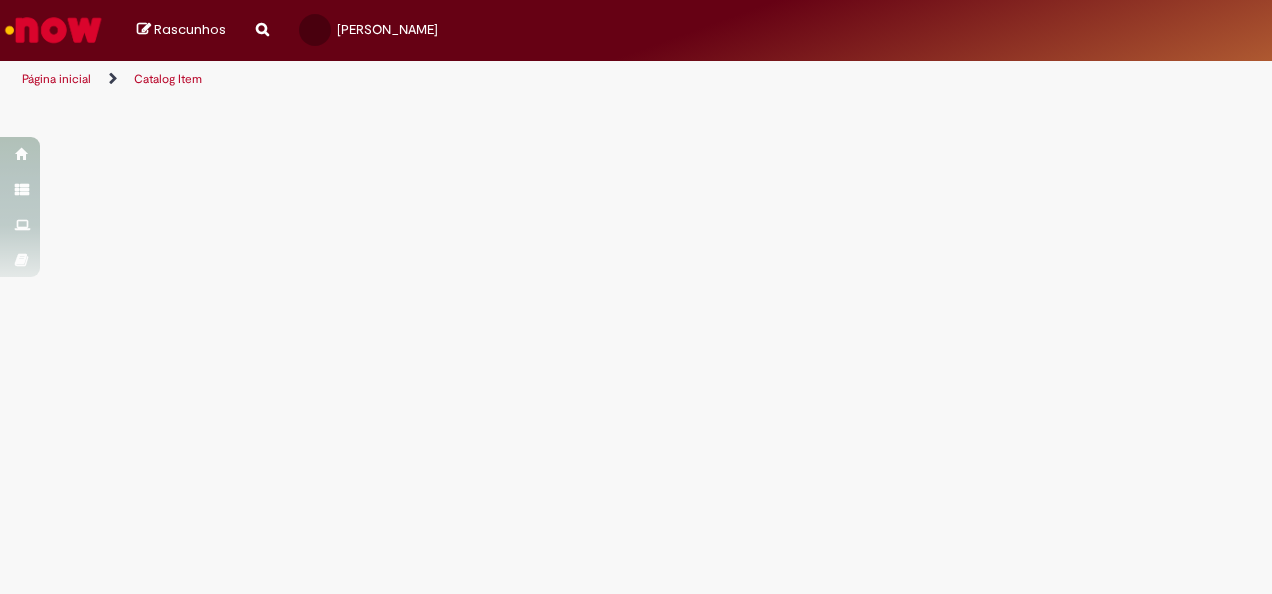 scroll, scrollTop: 0, scrollLeft: 0, axis: both 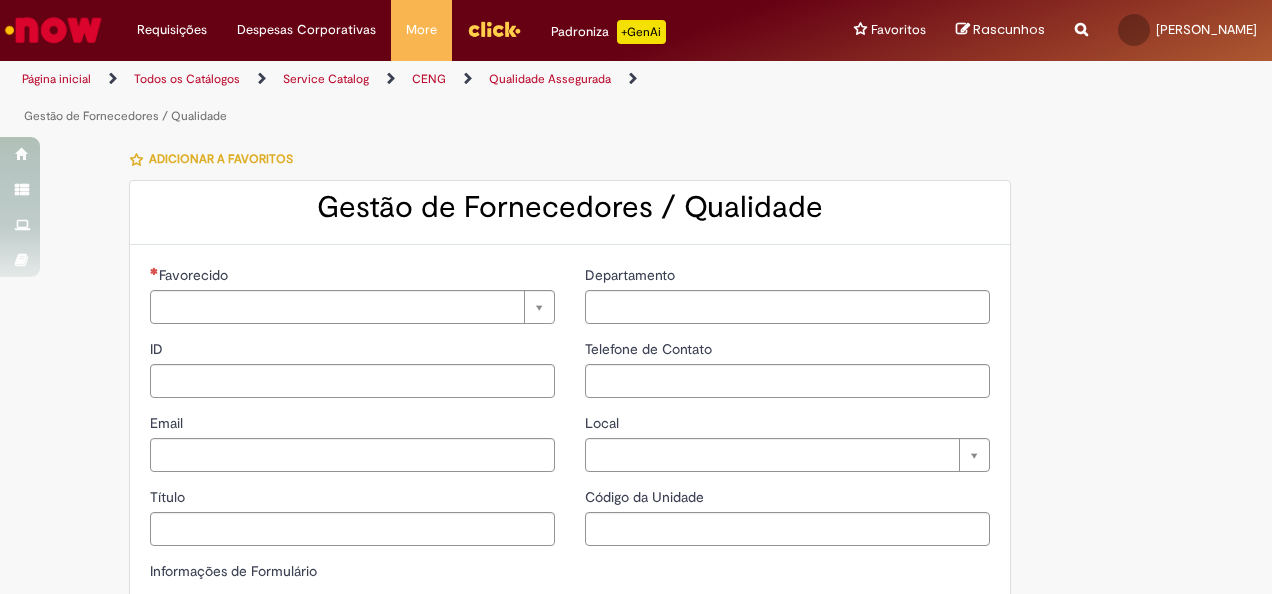 type on "********" 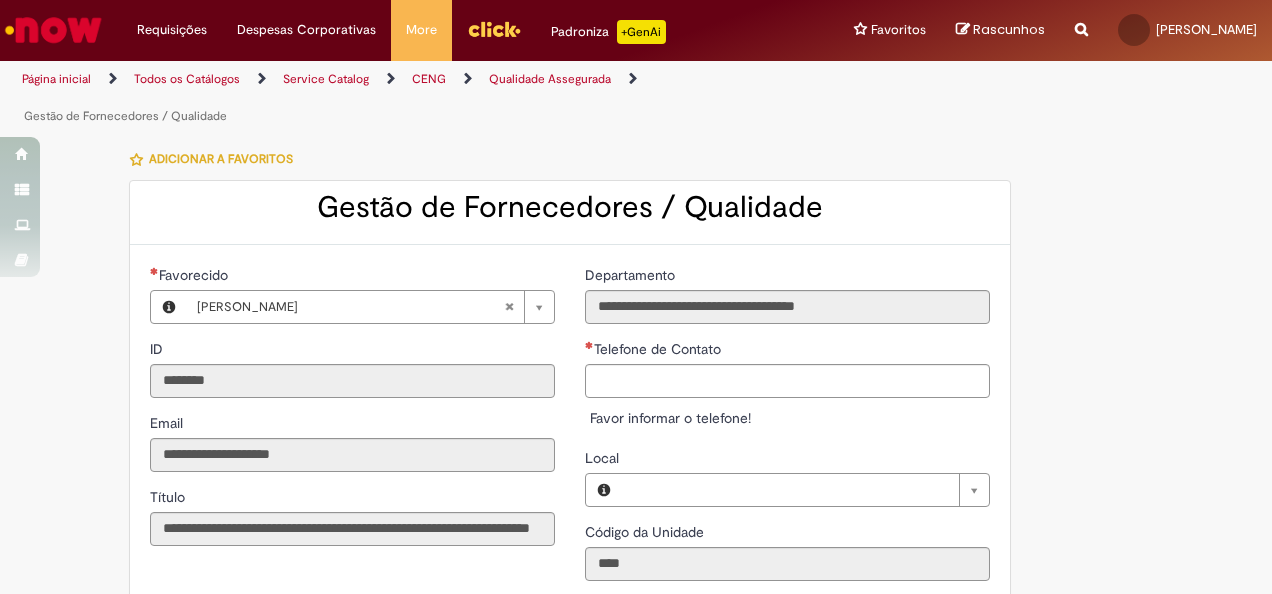 type on "**********" 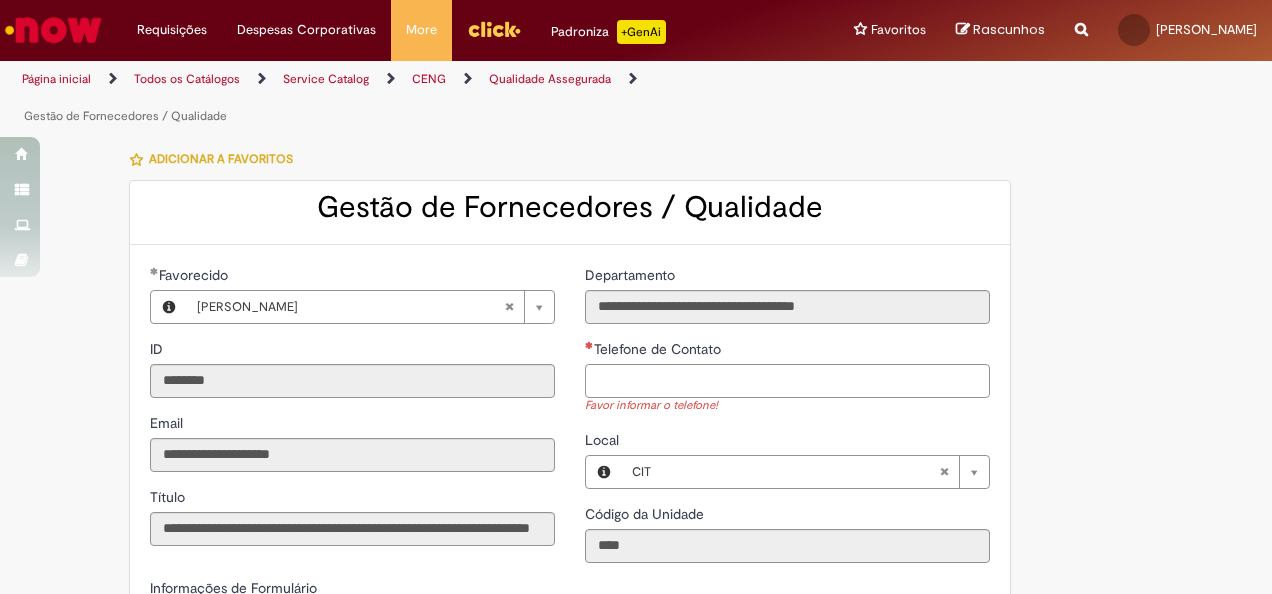 click on "Telefone de Contato" at bounding box center [787, 381] 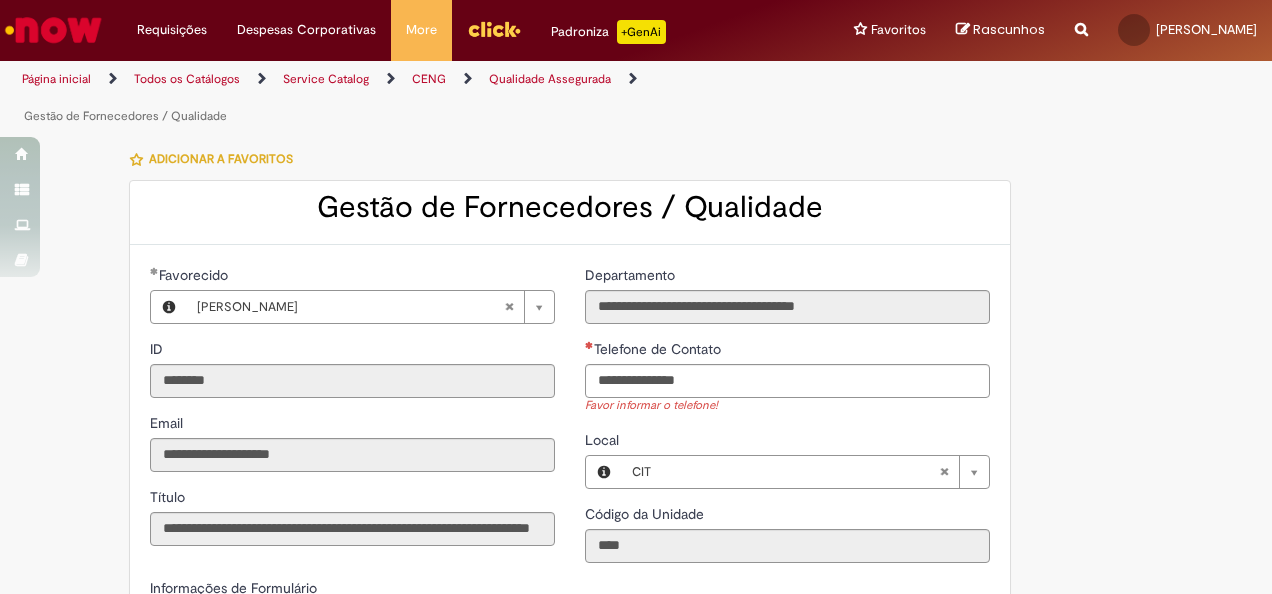 type on "**********" 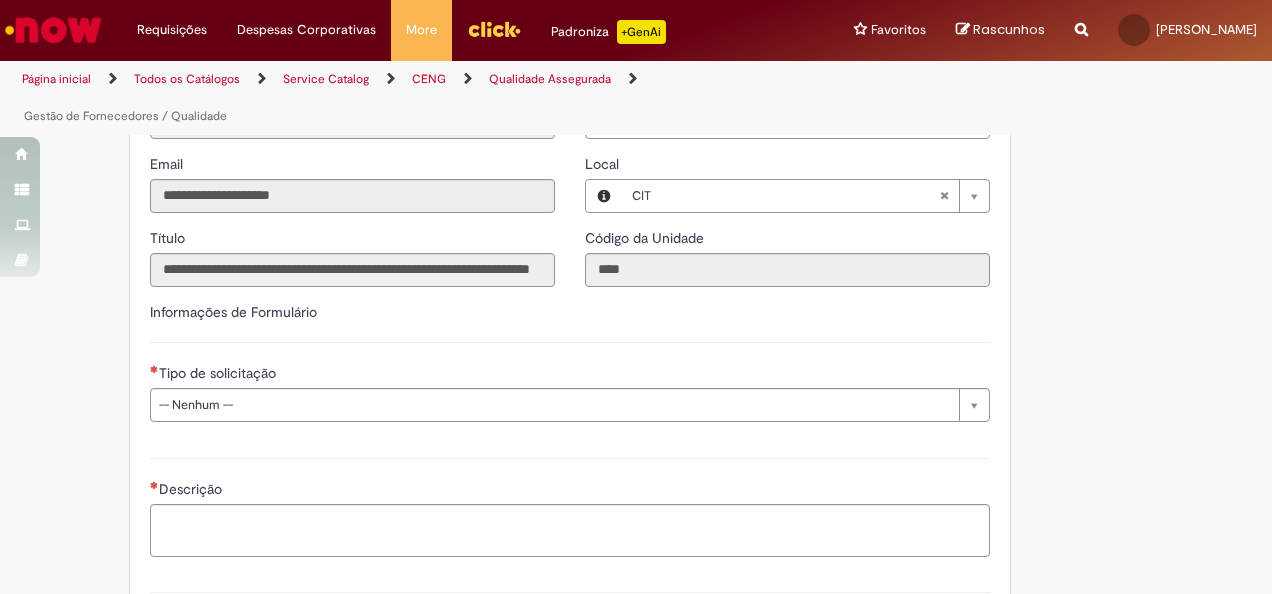 scroll, scrollTop: 300, scrollLeft: 0, axis: vertical 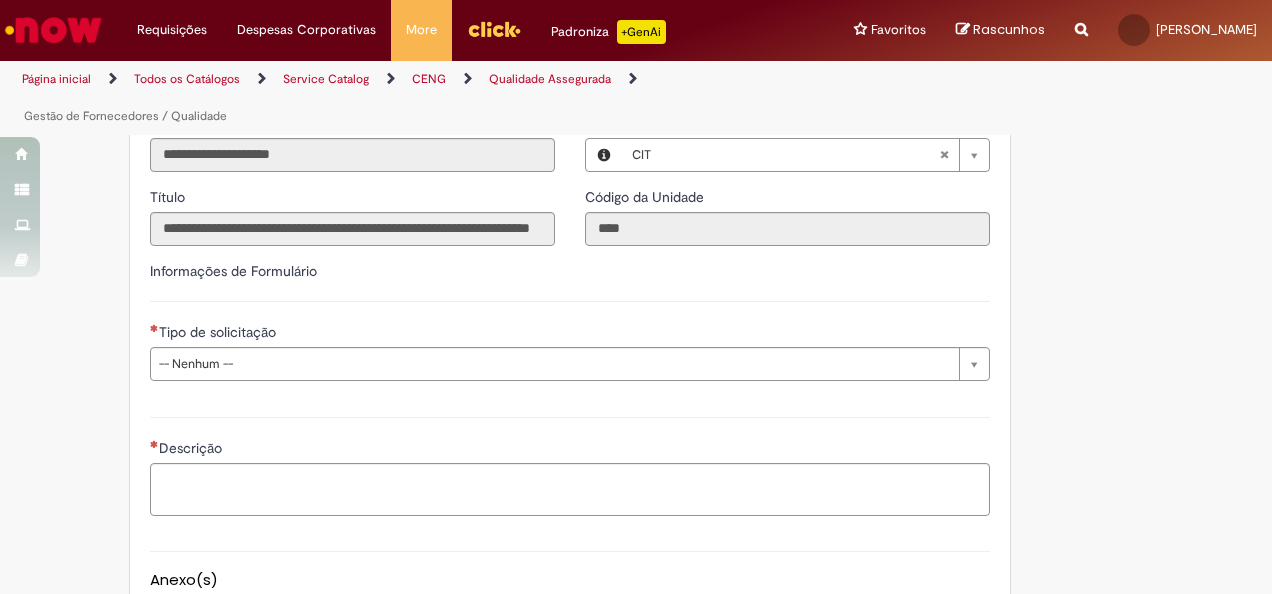 type 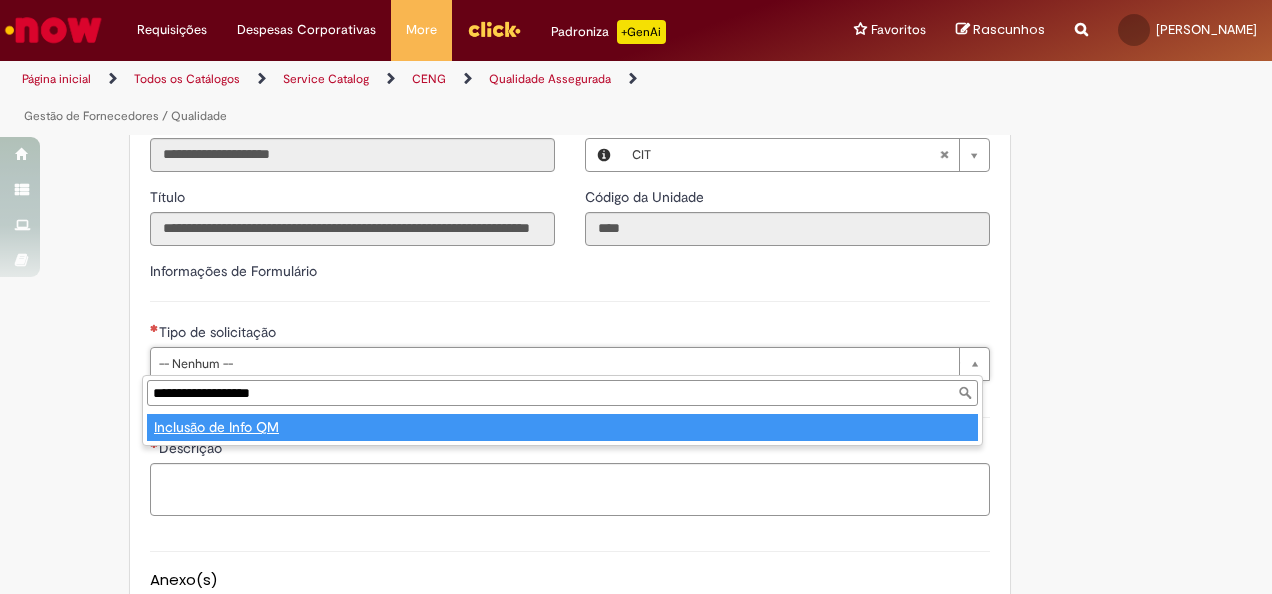 type on "**********" 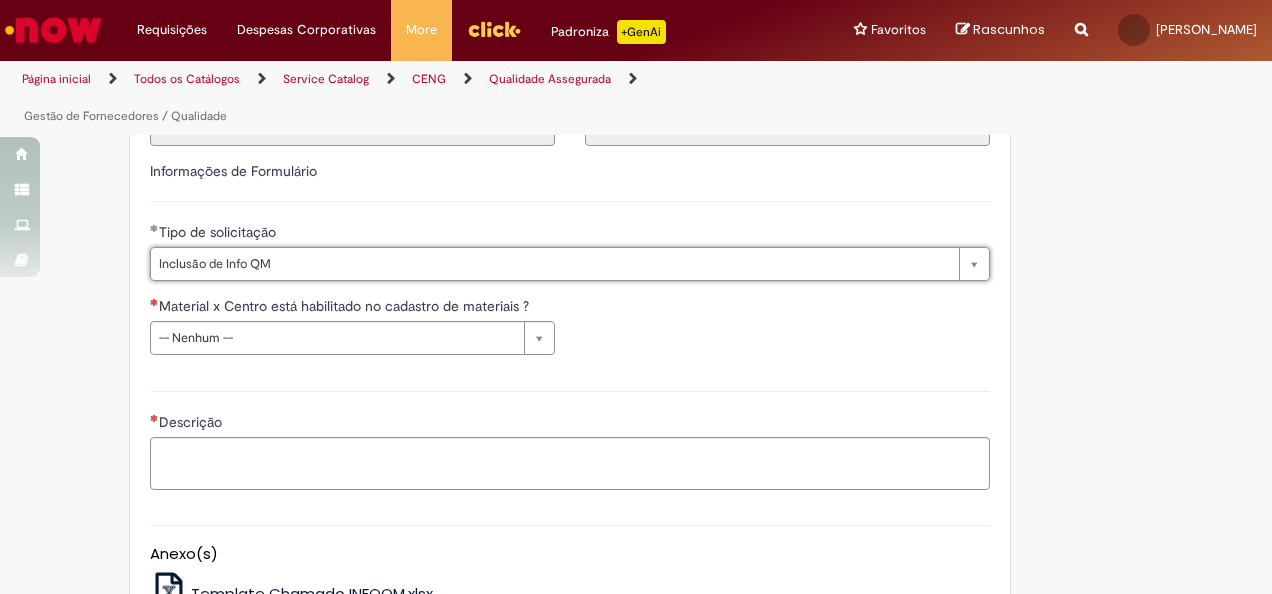 click on "**********" at bounding box center [570, 333] 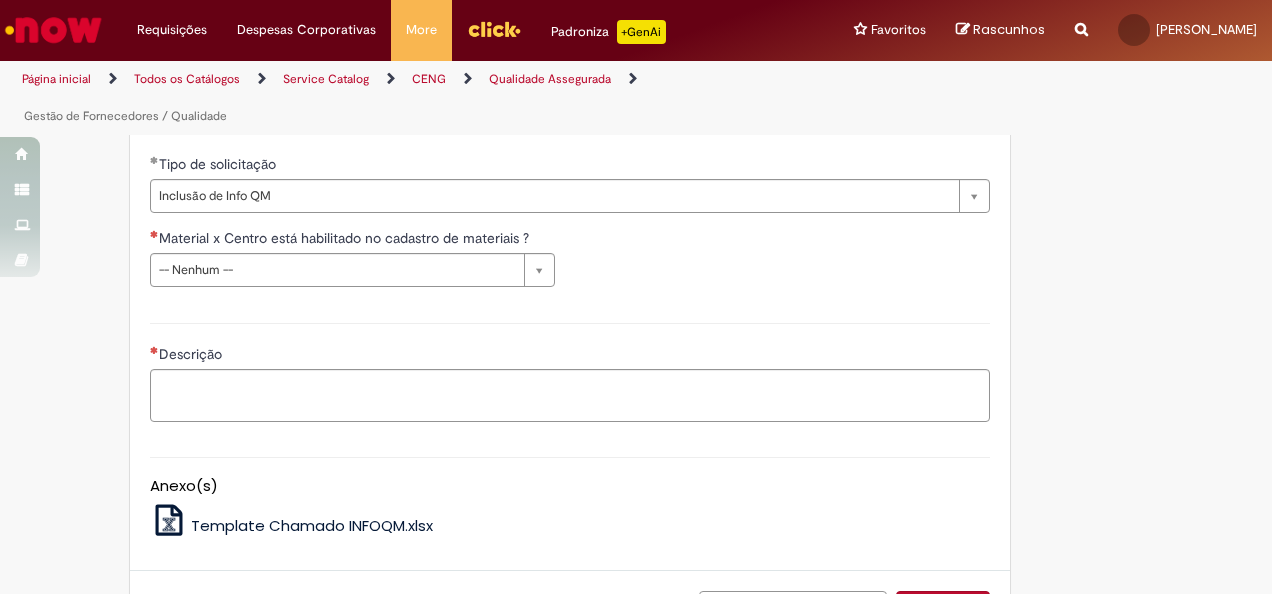 scroll, scrollTop: 500, scrollLeft: 0, axis: vertical 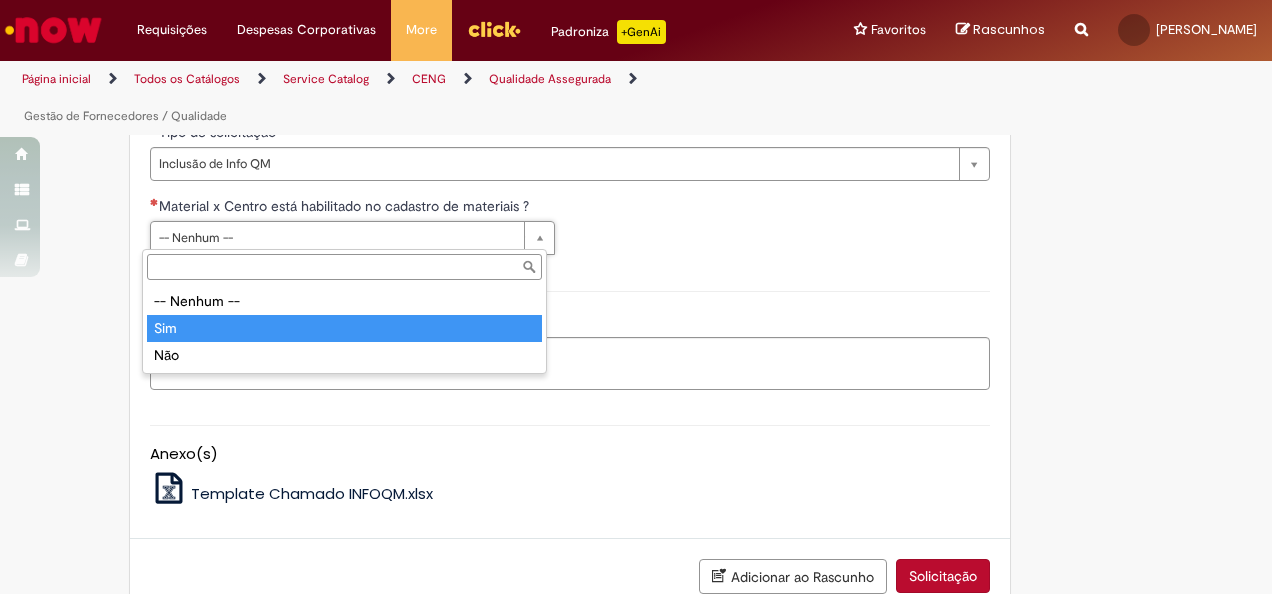 type on "***" 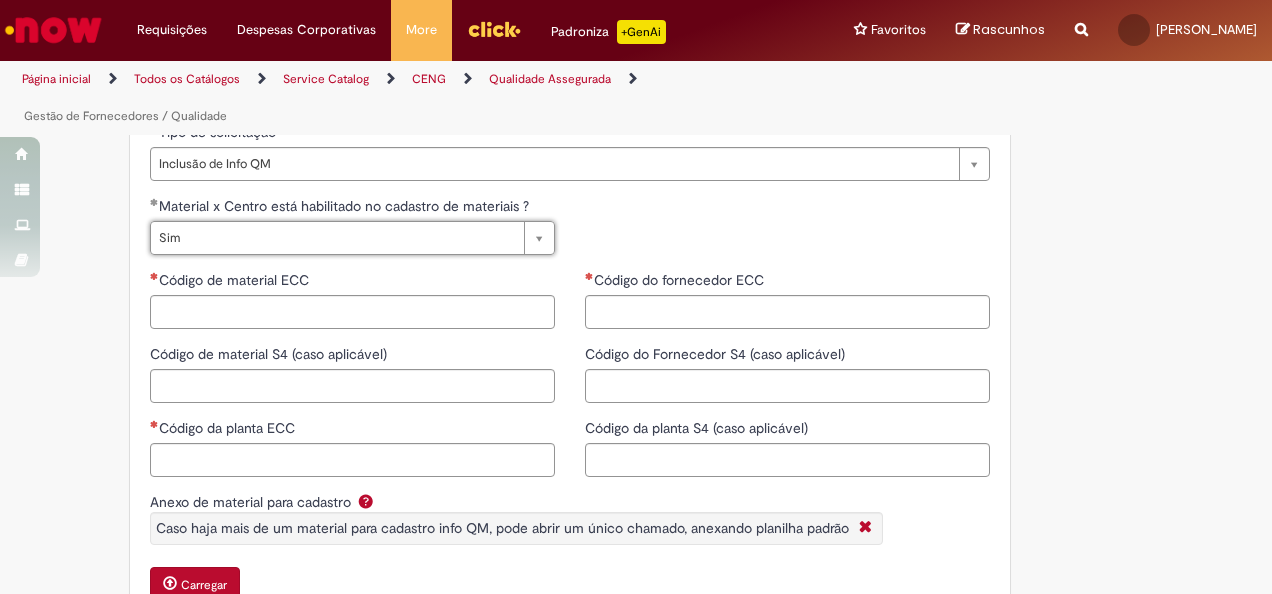 click on "**********" at bounding box center (570, 233) 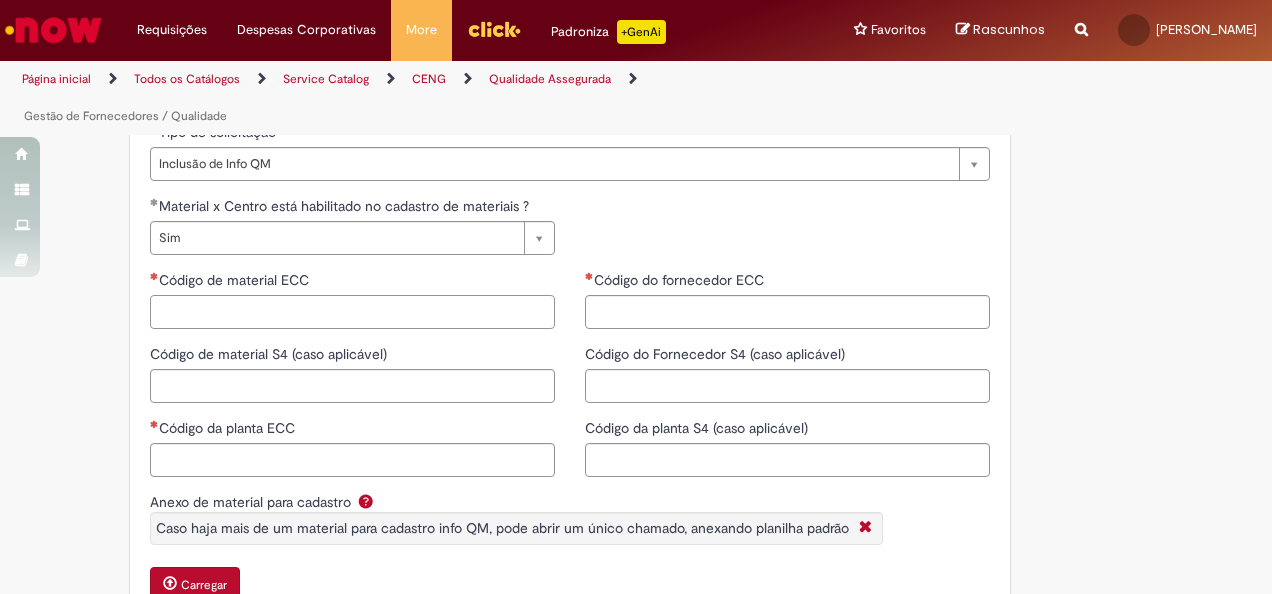 click on "Código de material ECC" at bounding box center (352, 312) 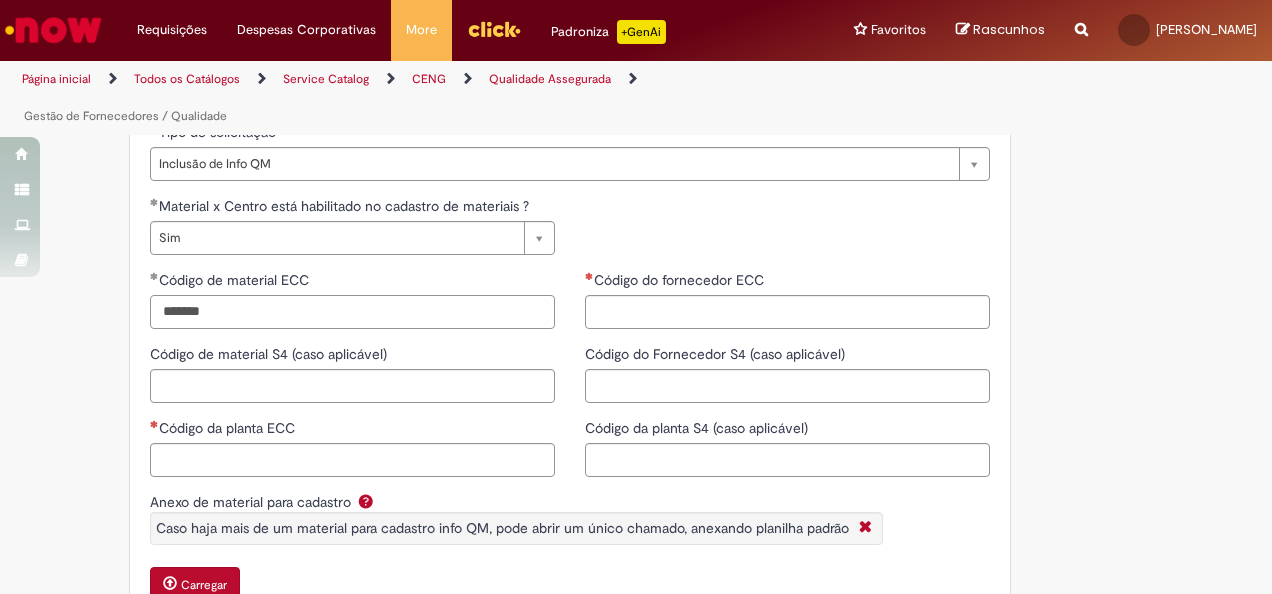 type on "*******" 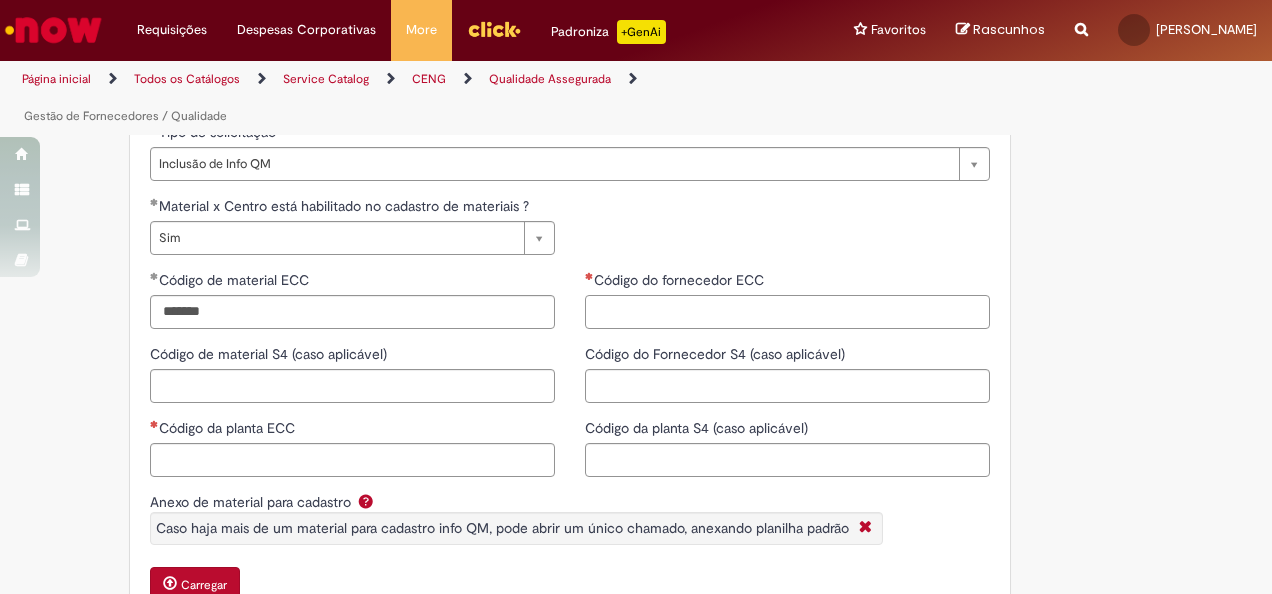 click on "Código do fornecedor ECC" at bounding box center (787, 312) 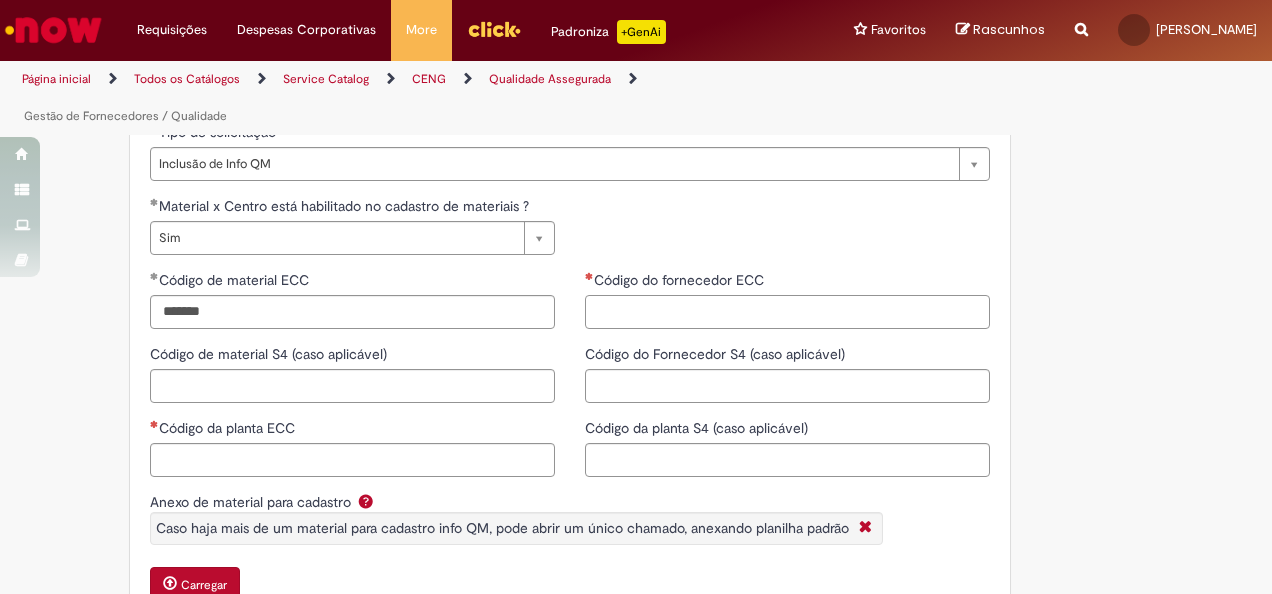 type on "******" 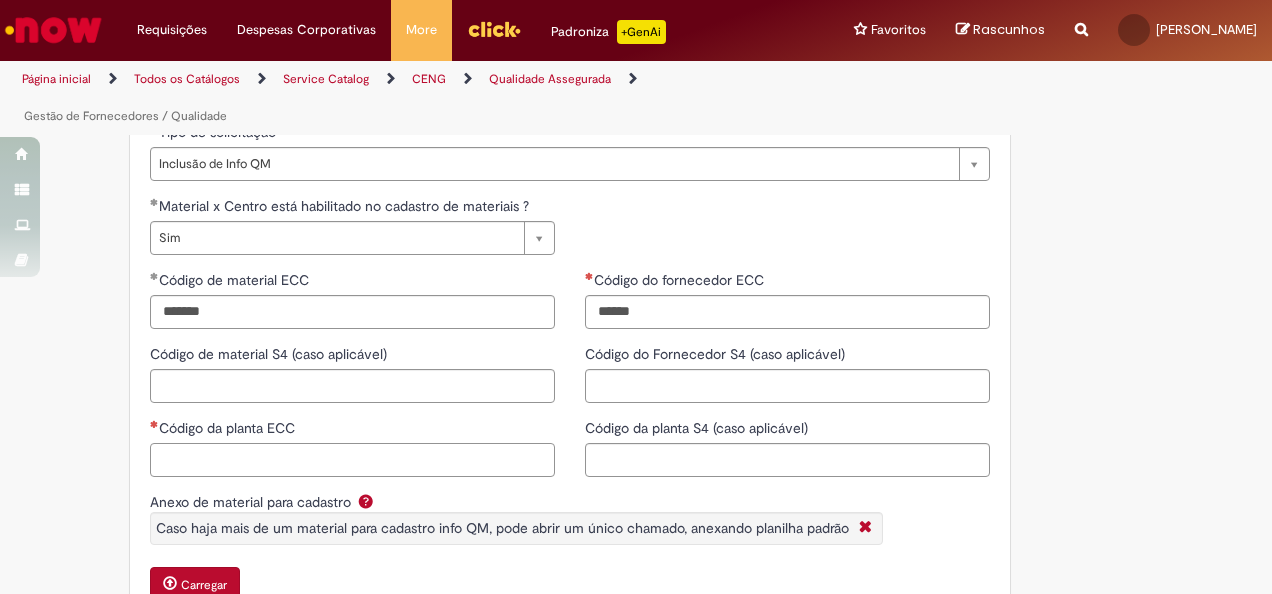 type on "****" 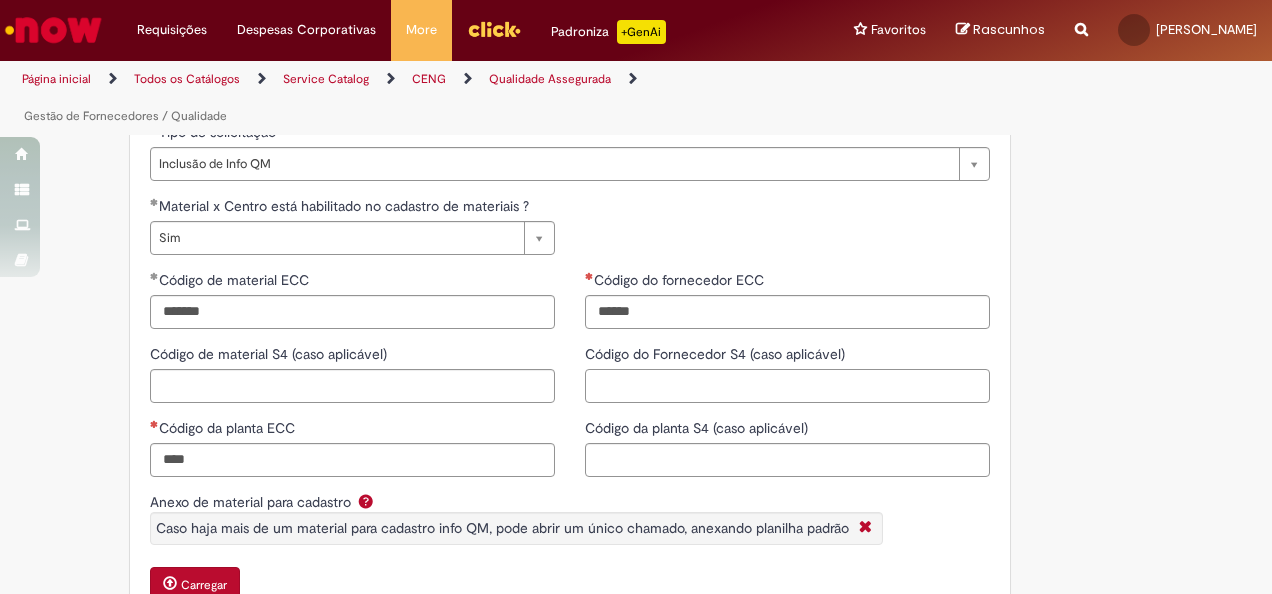 type on "******" 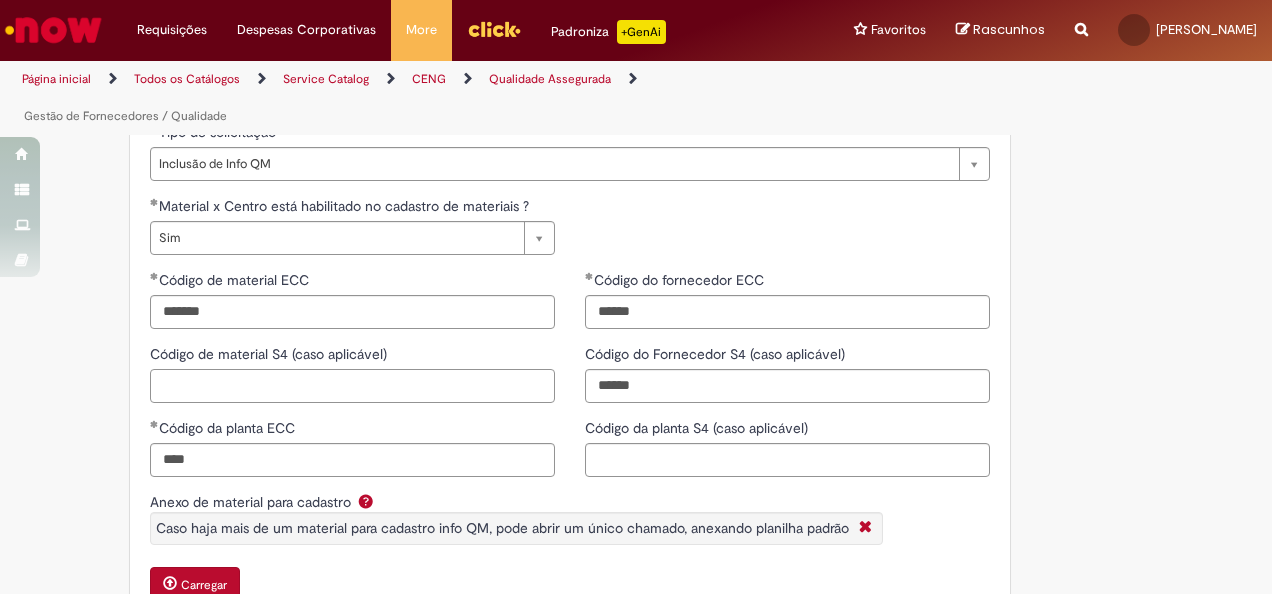 click on "Código de material S4 (caso aplicável)" at bounding box center [352, 386] 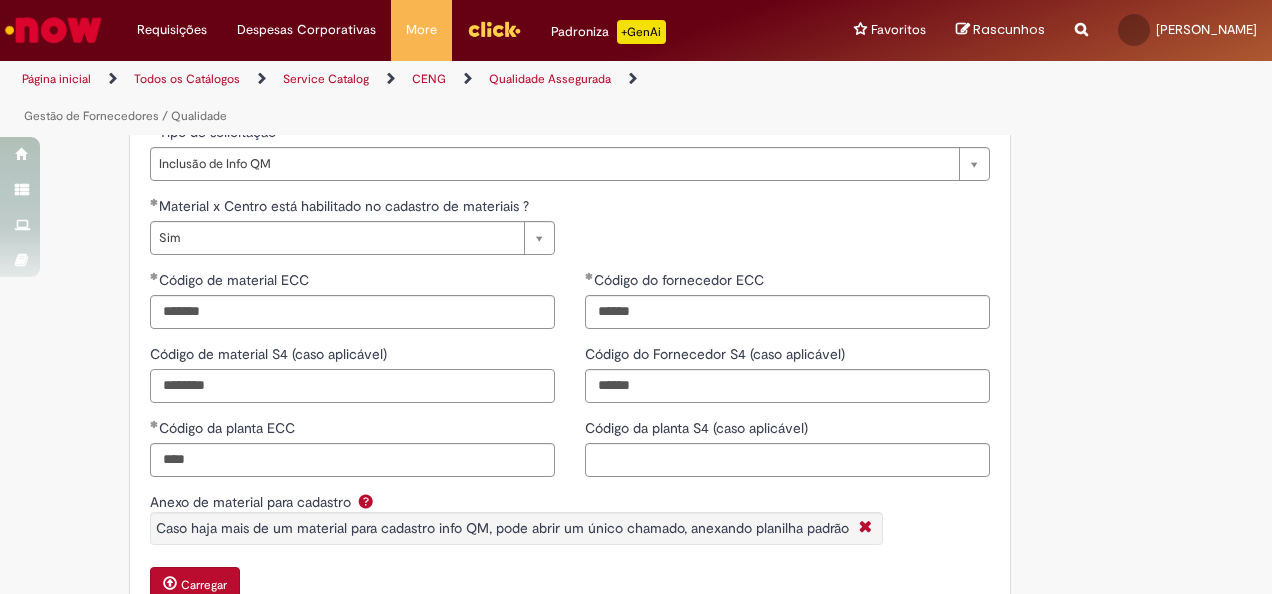 type on "********" 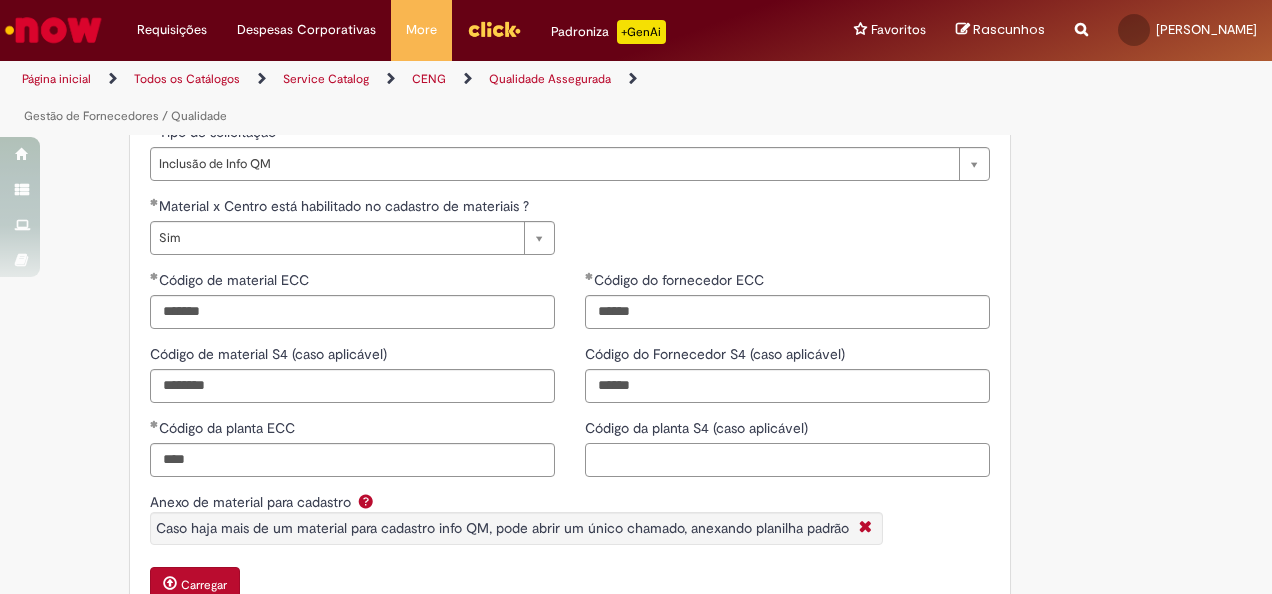 click on "Código da planta S4 (caso aplicável)" at bounding box center (787, 460) 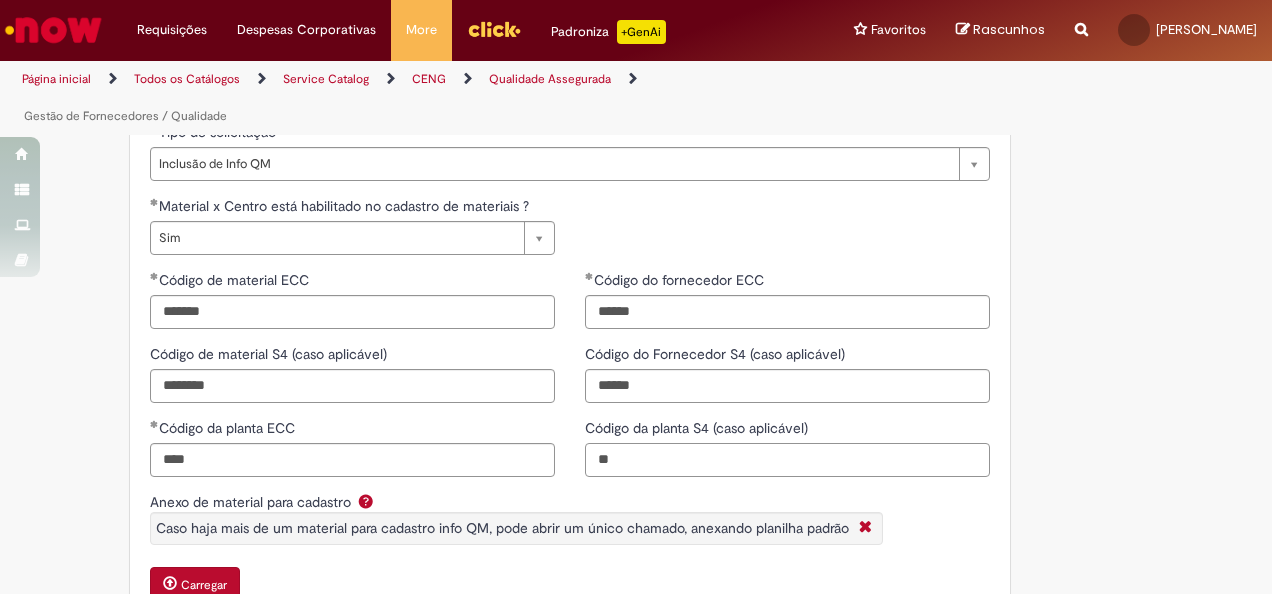 type on "*" 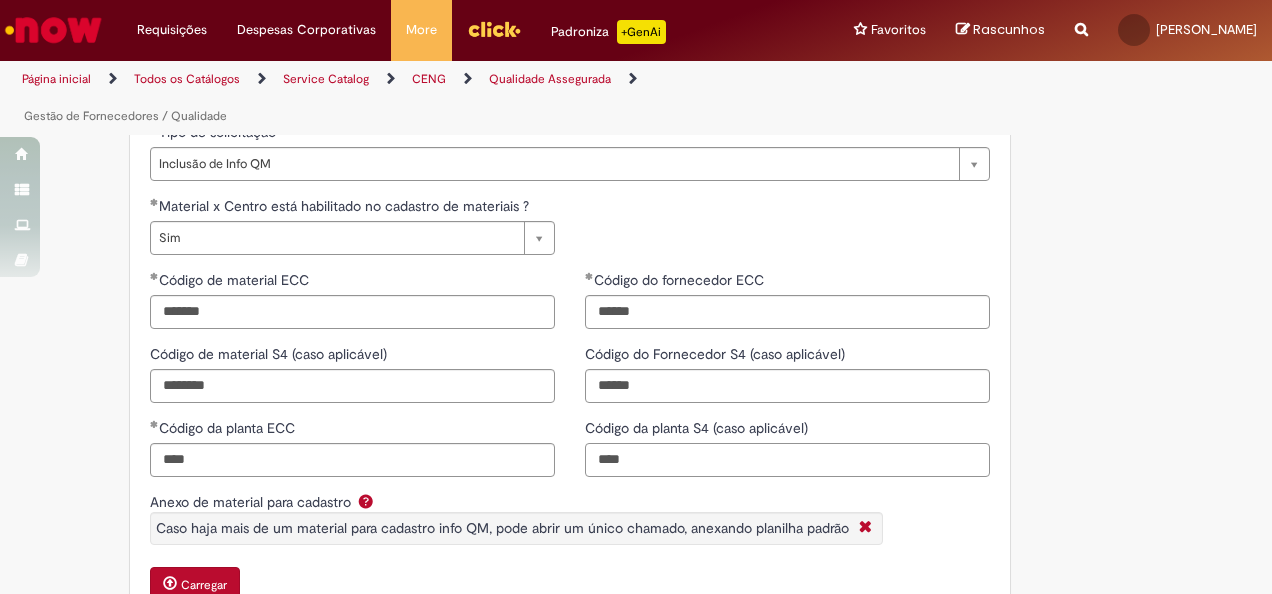 type on "****" 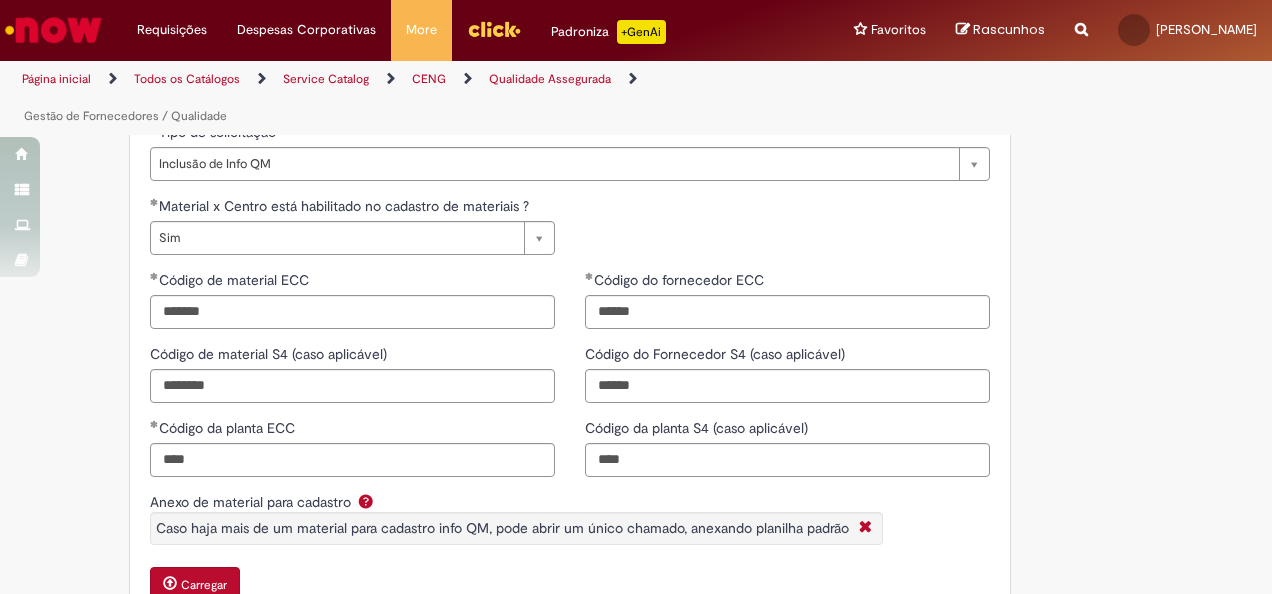 click on "**********" at bounding box center [538, 354] 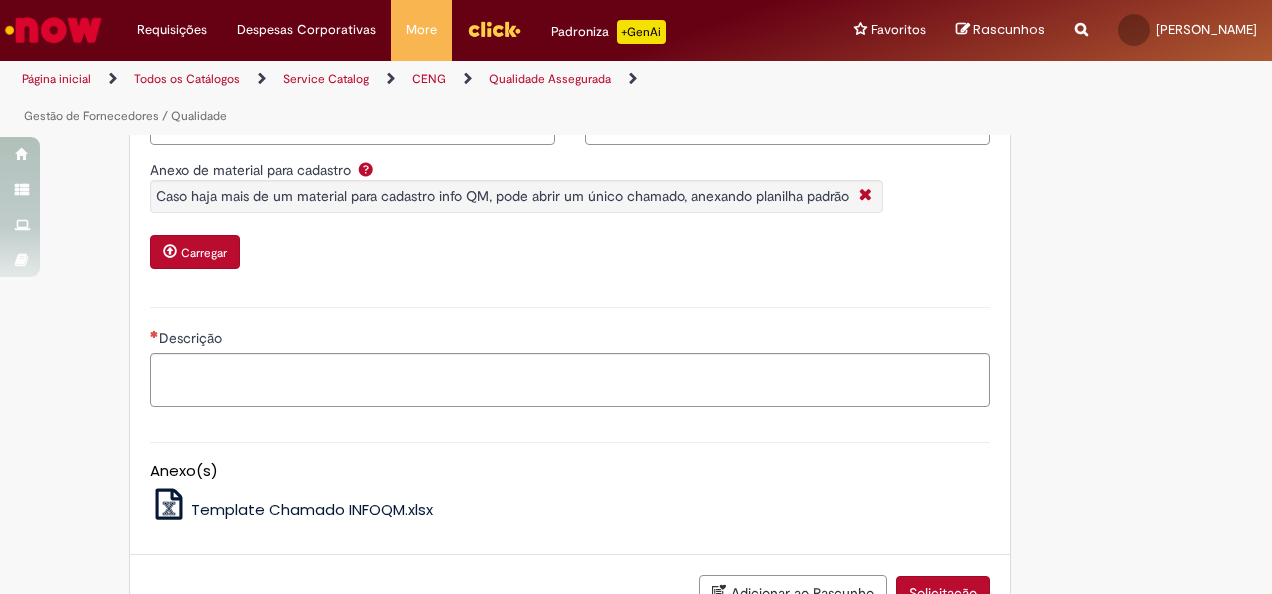 scroll, scrollTop: 800, scrollLeft: 0, axis: vertical 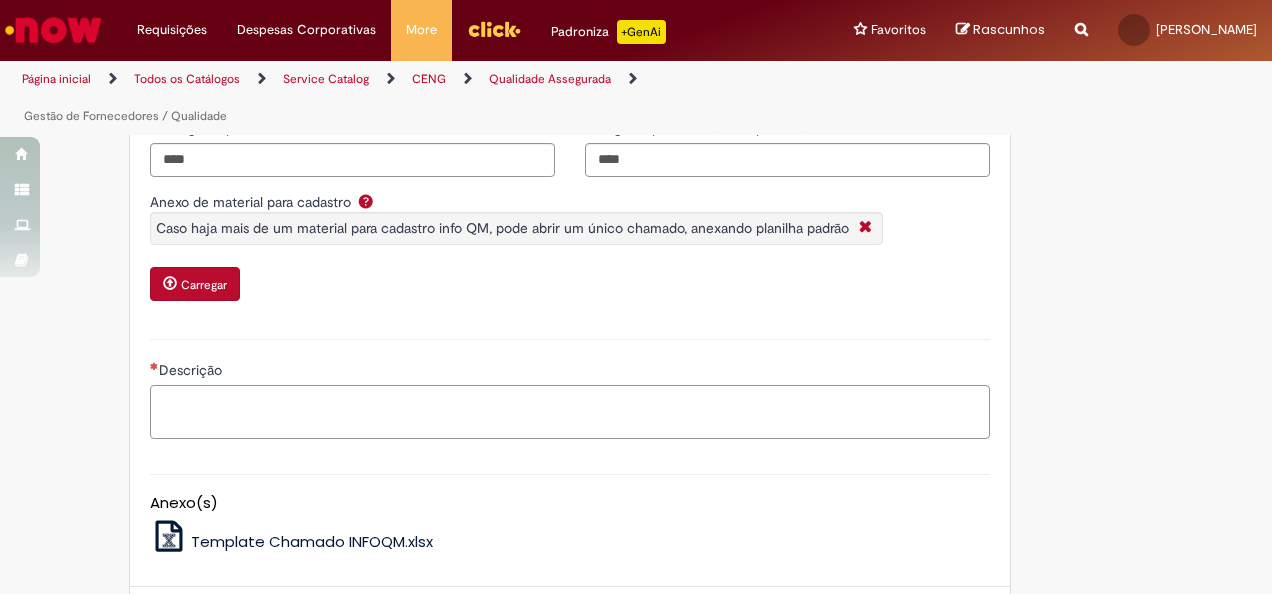 click on "Descrição" at bounding box center [570, 411] 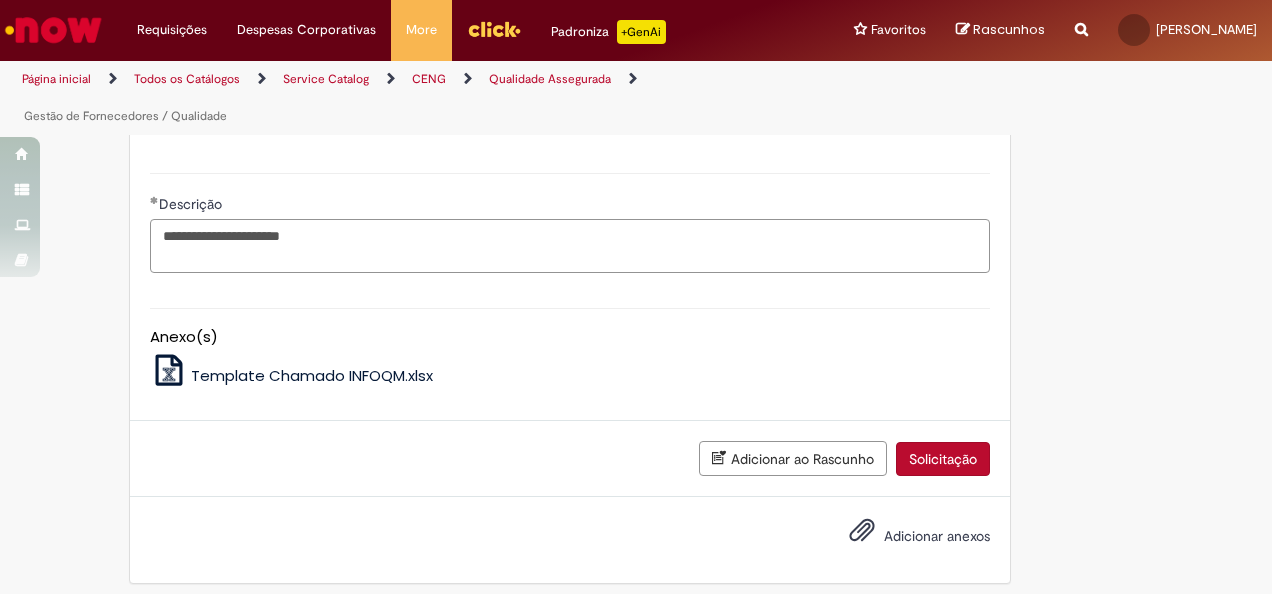 scroll, scrollTop: 973, scrollLeft: 0, axis: vertical 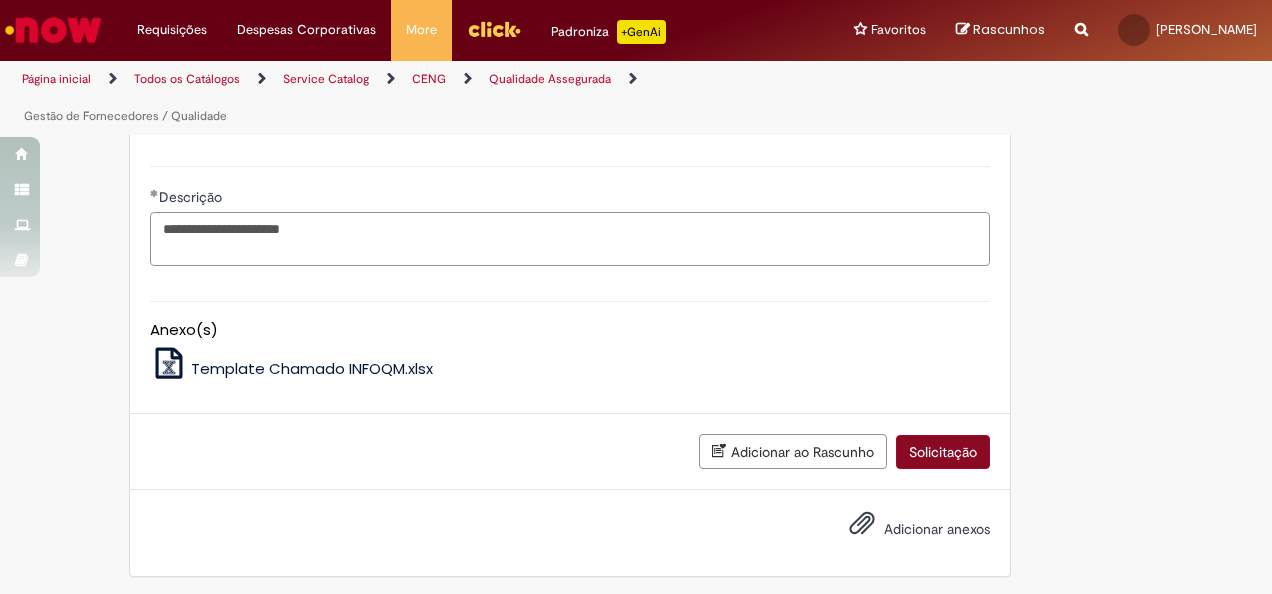 type on "**********" 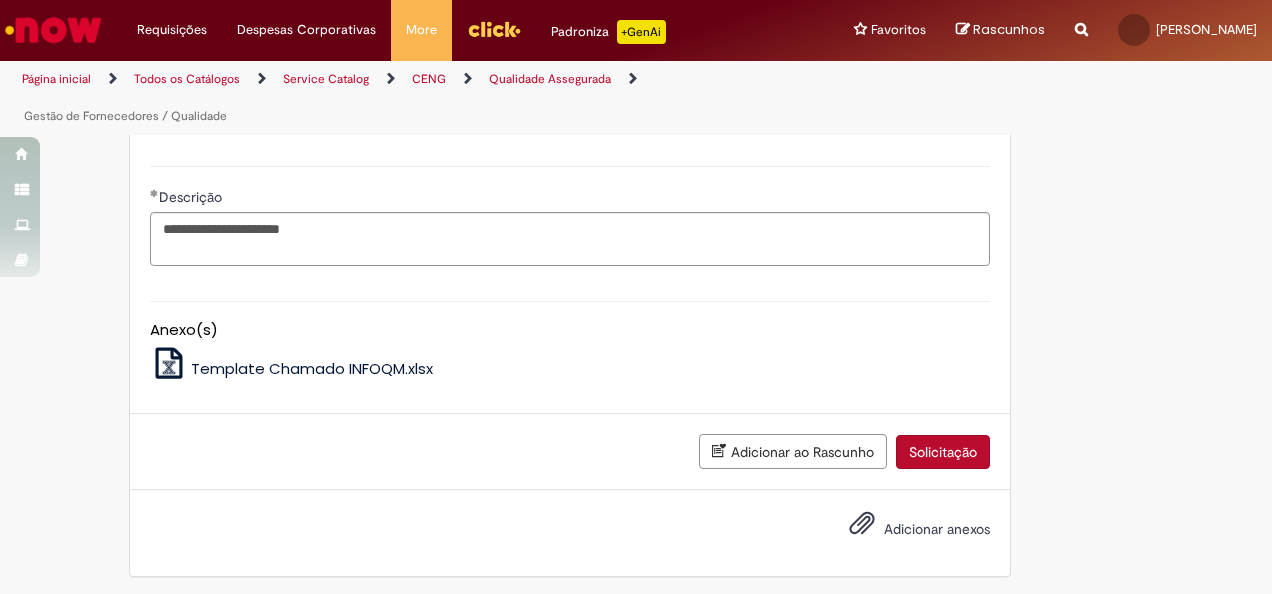 click on "Solicitação" at bounding box center [943, 452] 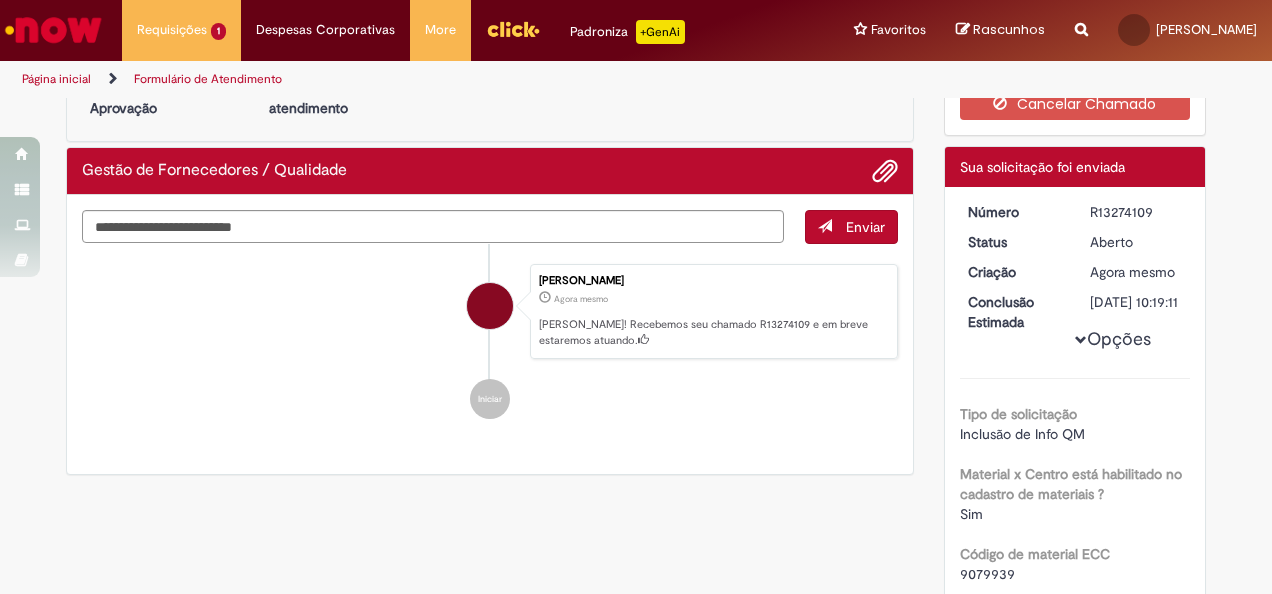 scroll, scrollTop: 0, scrollLeft: 0, axis: both 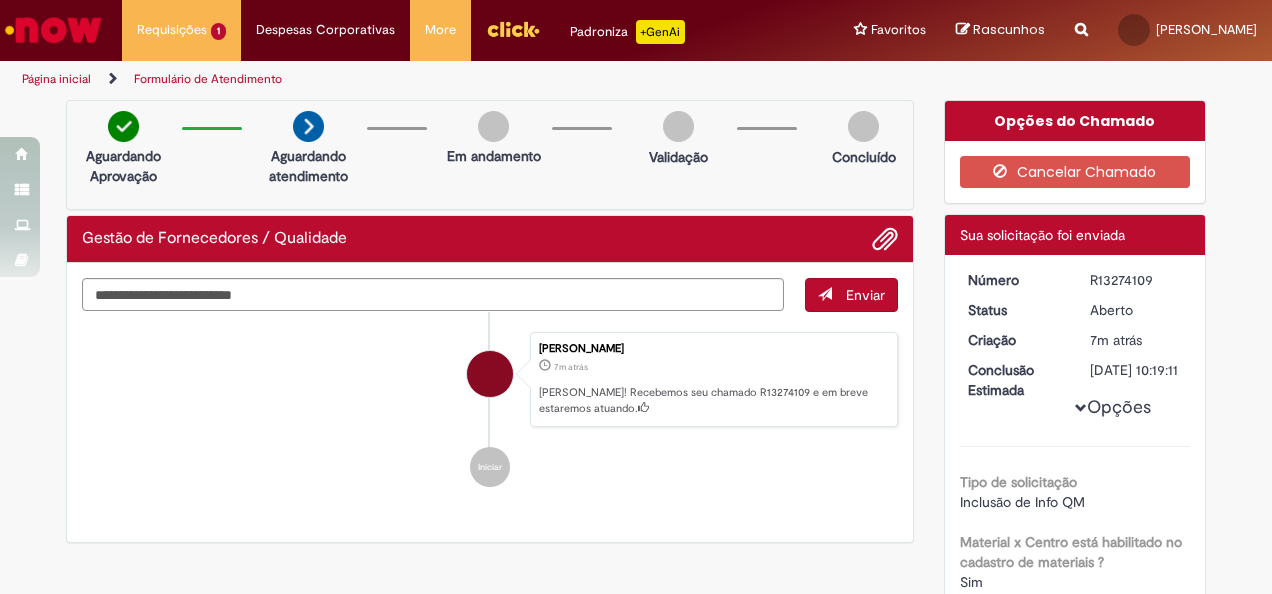 click on "[PERSON_NAME]
7m atrás 7 minutos atrás
[PERSON_NAME]! Recebemos seu chamado R13274109 e em breve estaremos atuando.
Iniciar" at bounding box center [490, 410] 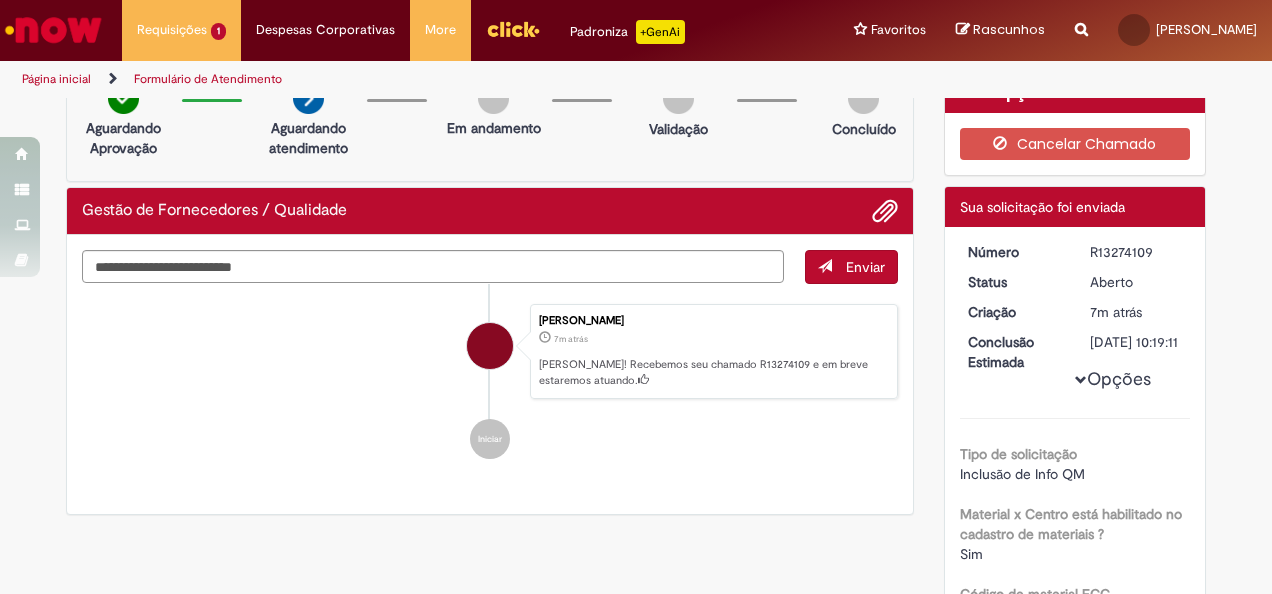 scroll, scrollTop: 0, scrollLeft: 0, axis: both 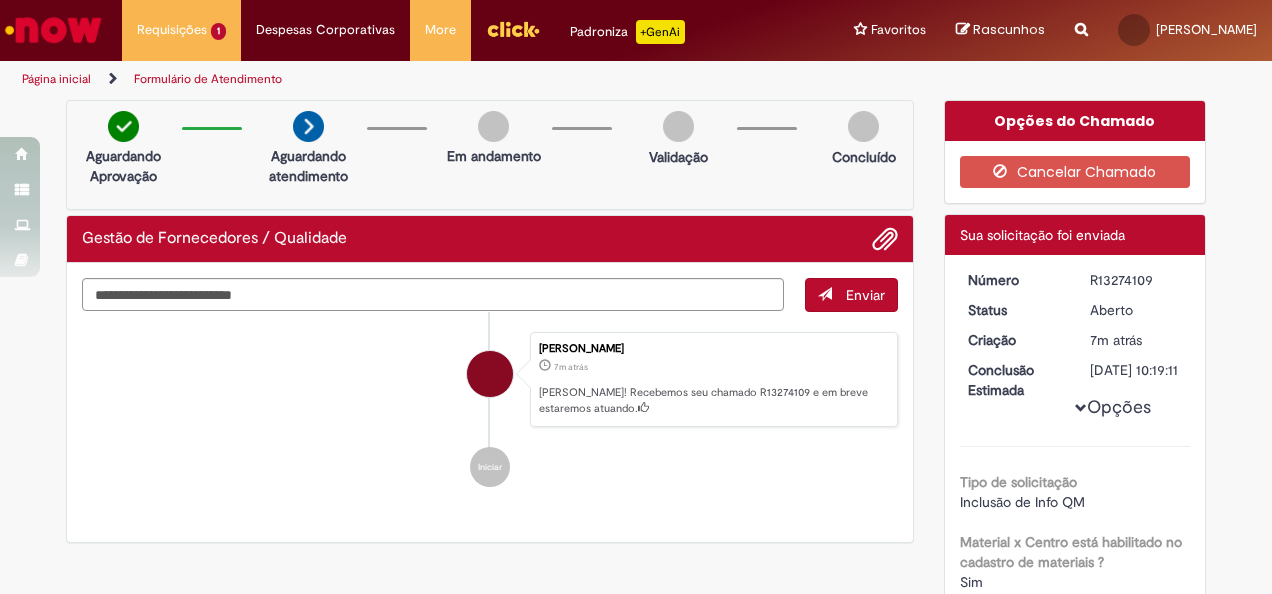 click on "Iniciar" at bounding box center [490, 467] 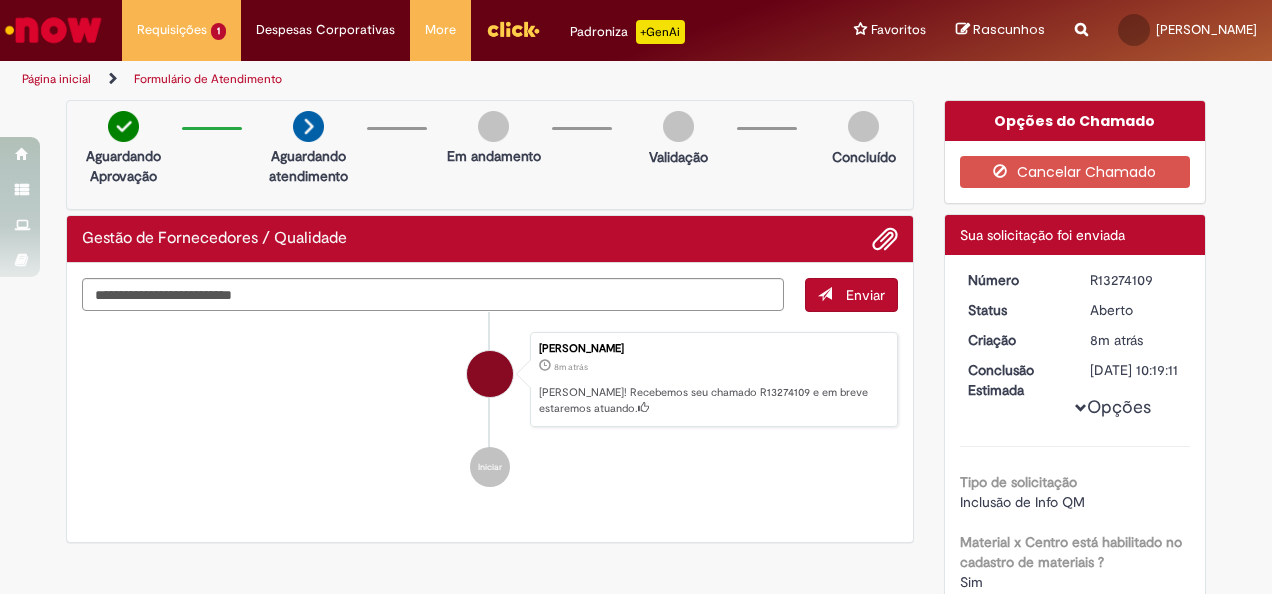 click on "[PERSON_NAME]
8m atrás 8 minutos atrás
[PERSON_NAME]! Recebemos seu chamado R13274109 e em breve estaremos atuando.
Iniciar" at bounding box center (490, 410) 